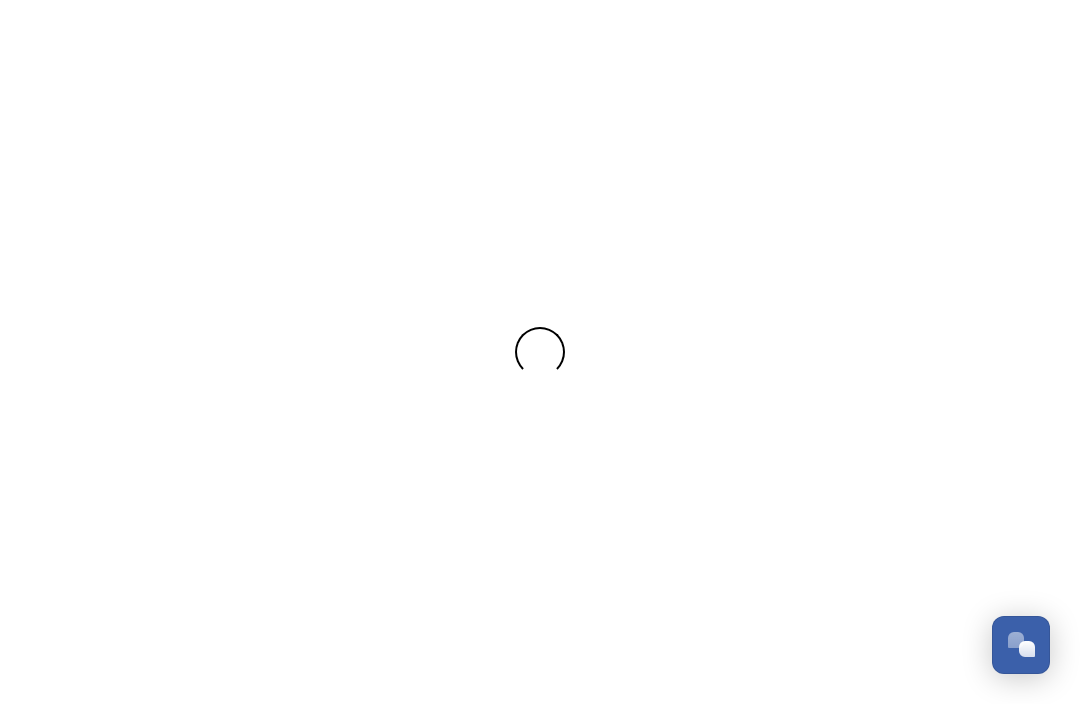 scroll, scrollTop: 0, scrollLeft: 0, axis: both 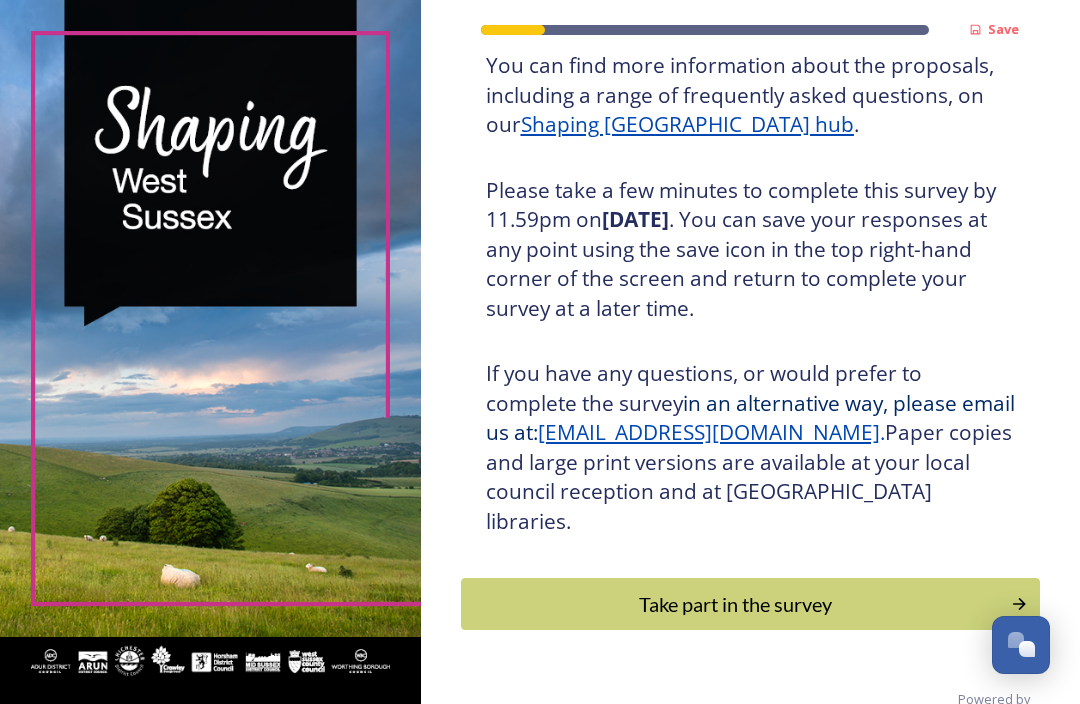 click on "Take part in the survey" at bounding box center (736, 604) 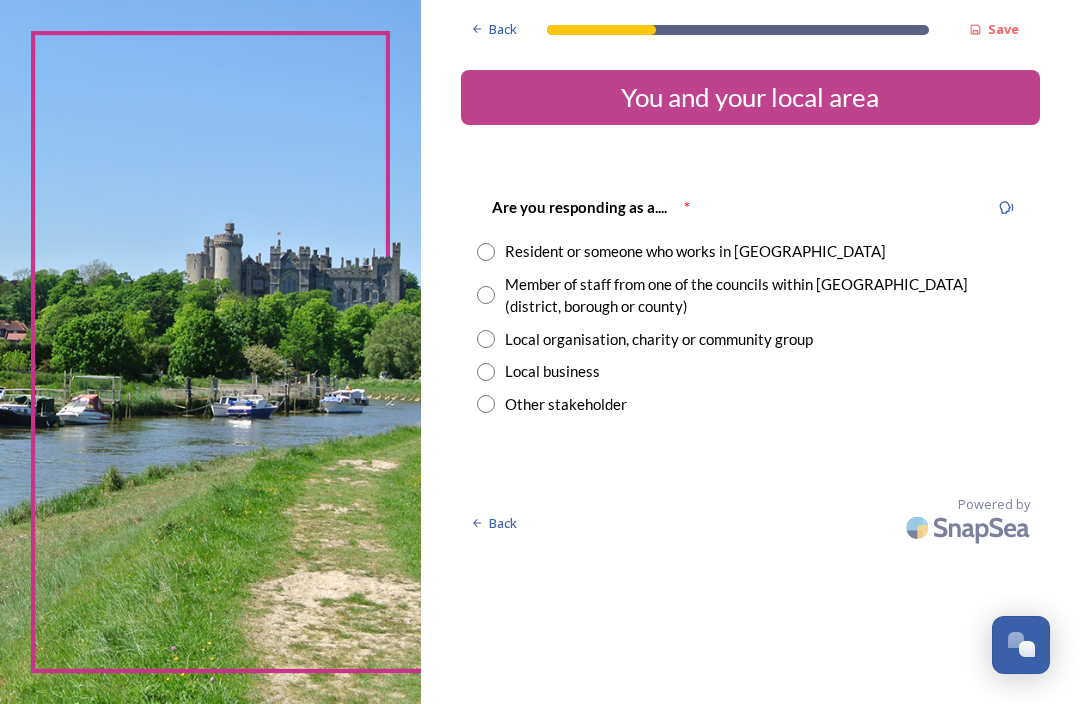 click at bounding box center [486, 295] 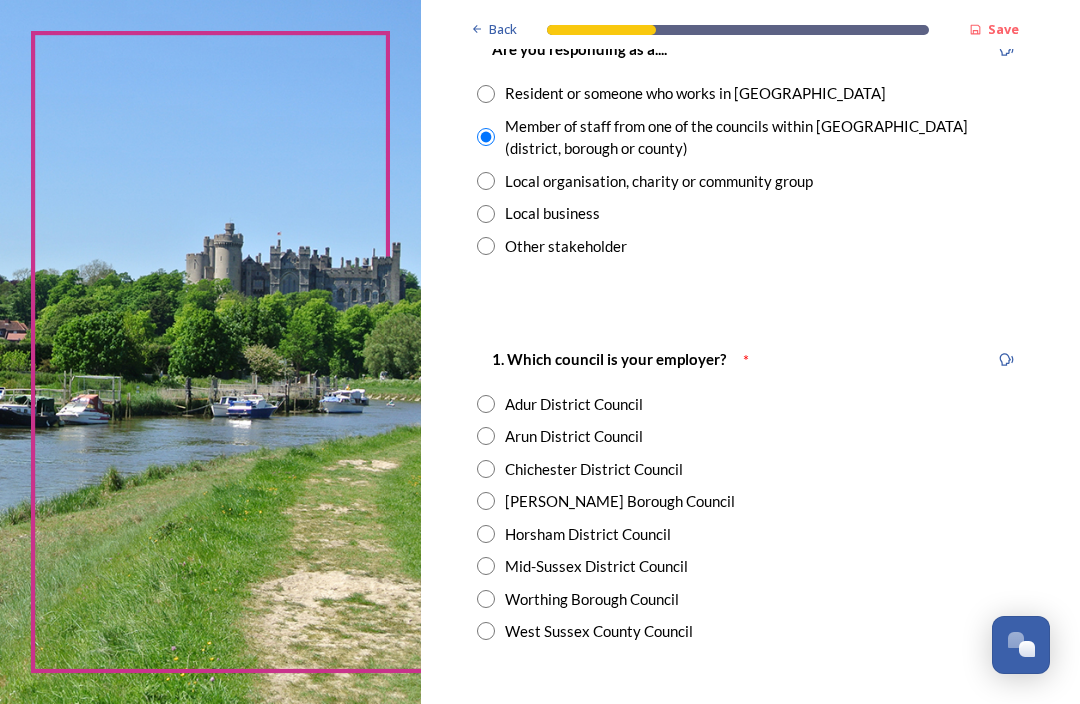 scroll, scrollTop: 158, scrollLeft: 0, axis: vertical 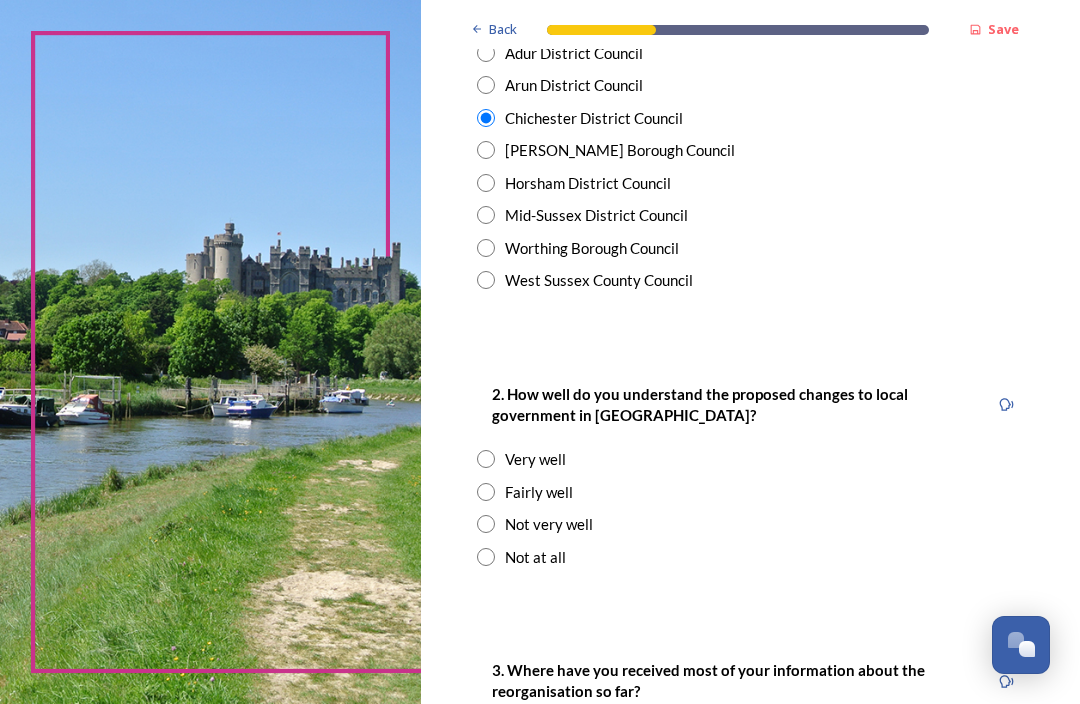 click on "Fairly well" at bounding box center (539, 492) 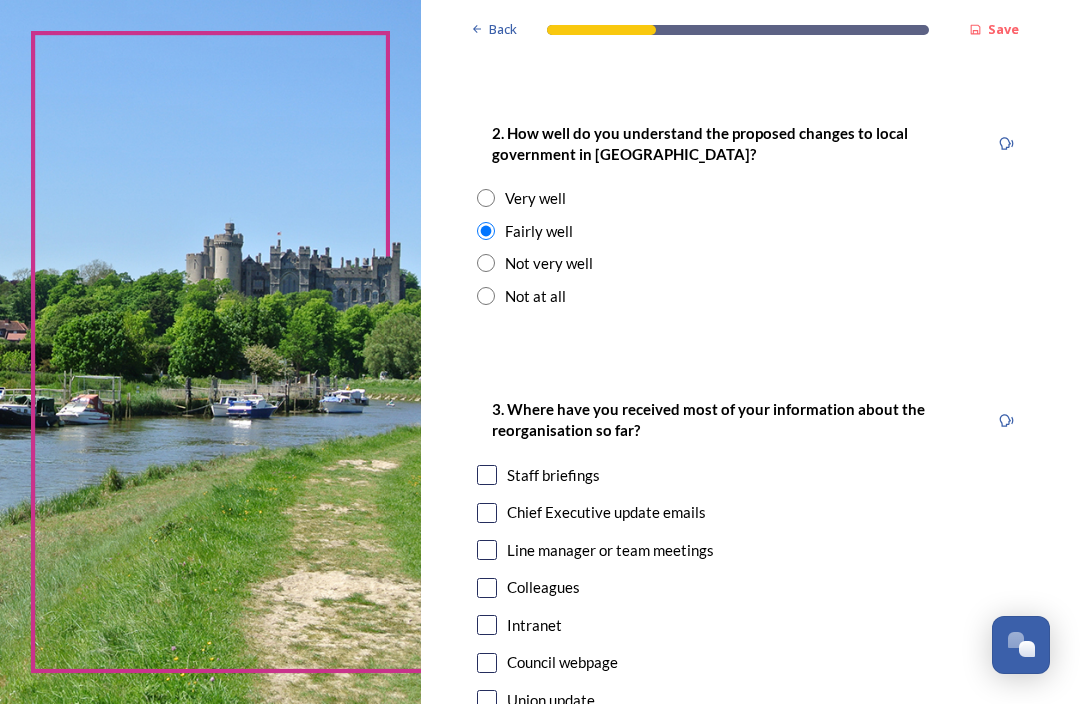 scroll, scrollTop: 780, scrollLeft: 0, axis: vertical 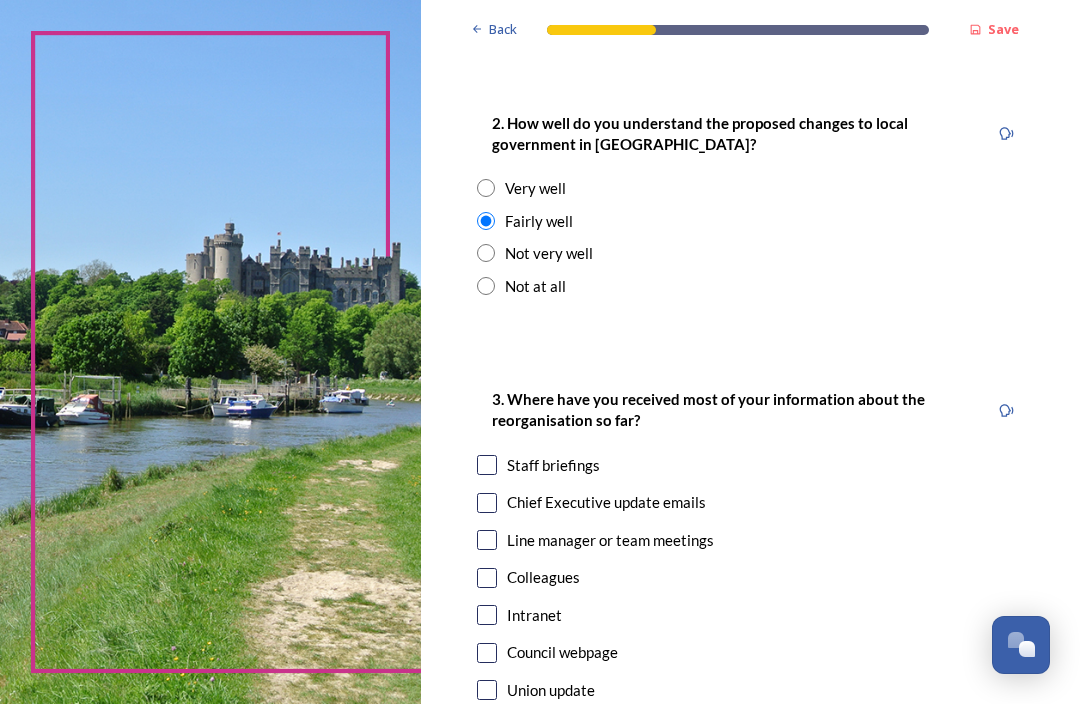 click on "Staff briefings" at bounding box center [553, 465] 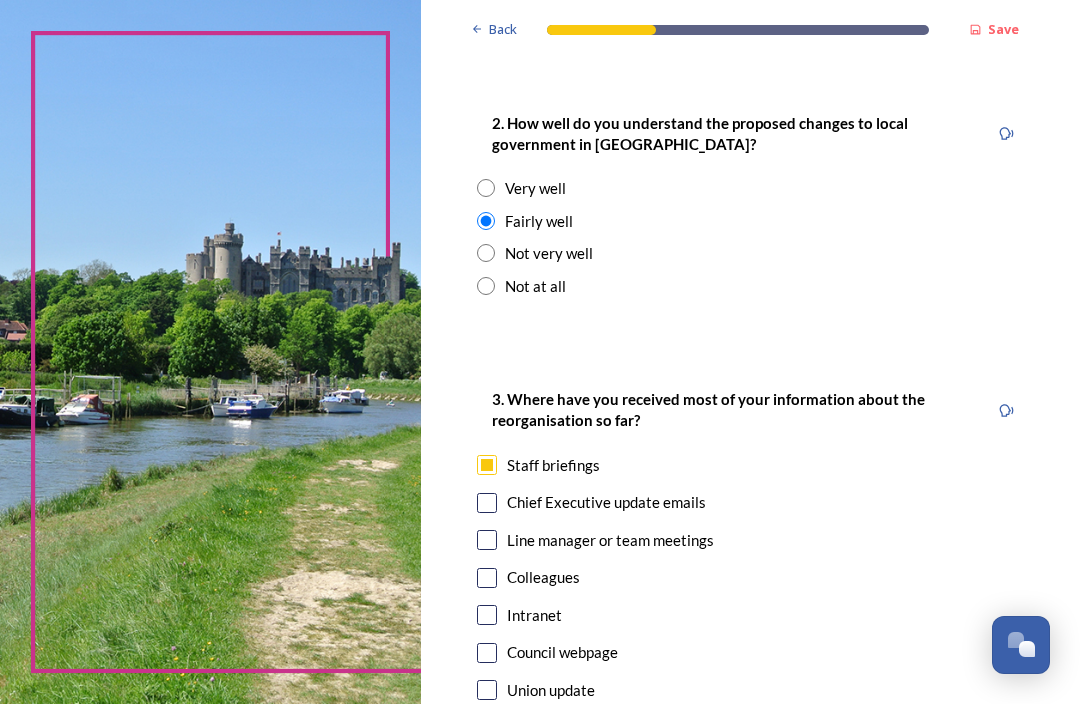 checkbox on "true" 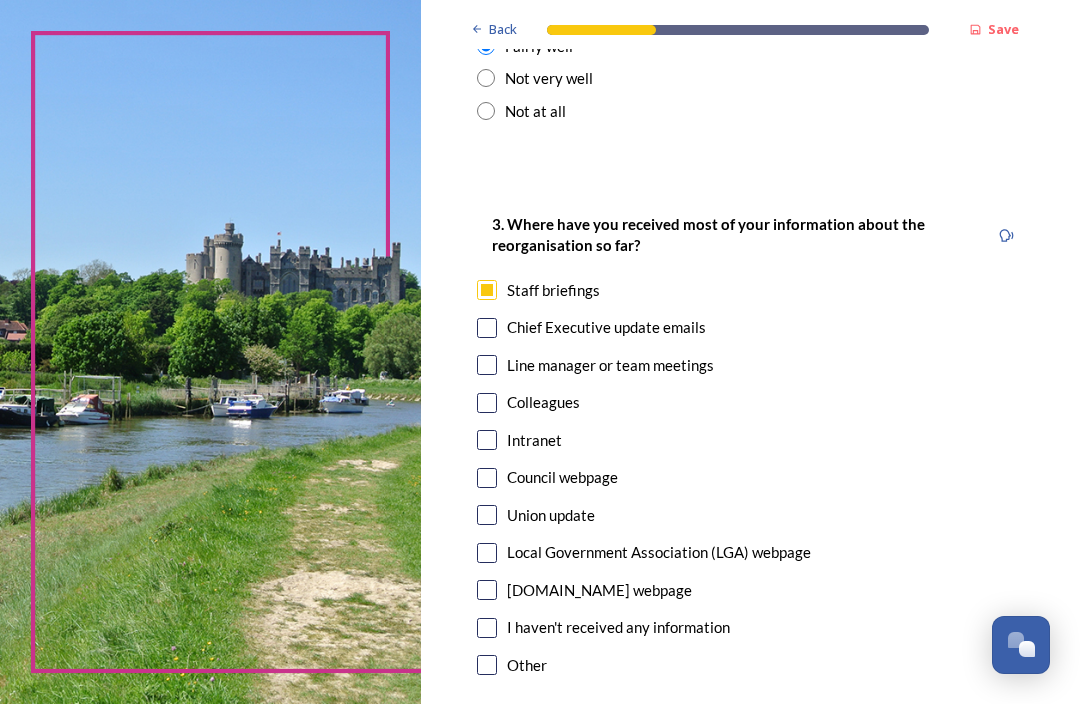 scroll, scrollTop: 956, scrollLeft: 0, axis: vertical 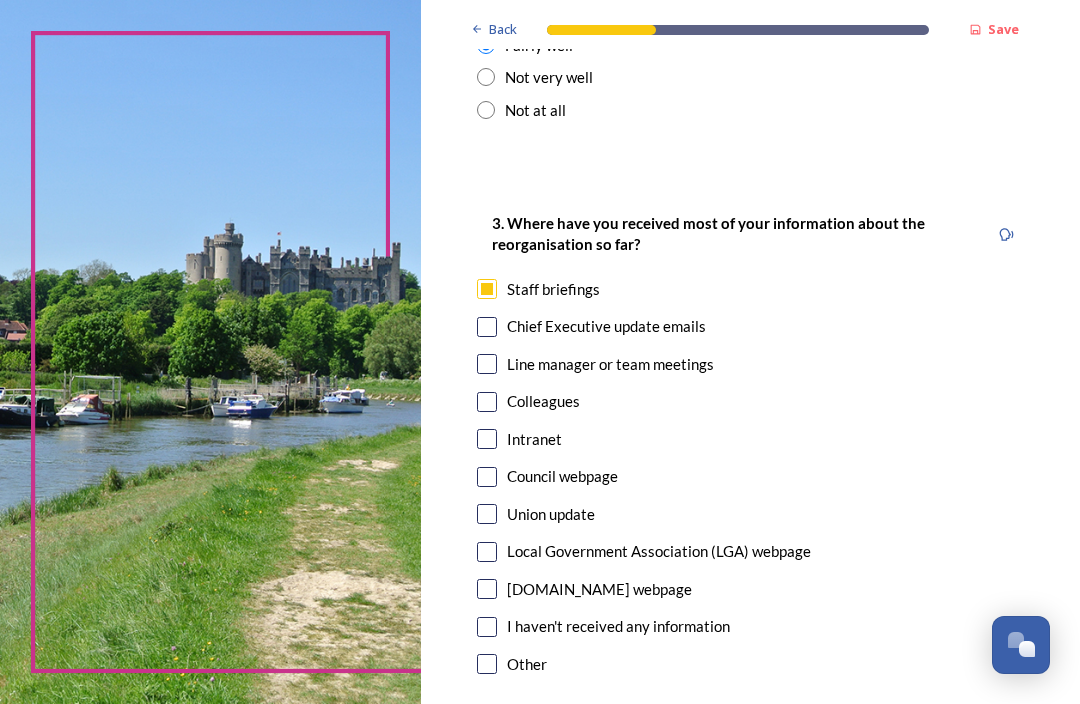click on "Chief Executive update emails" at bounding box center (606, 326) 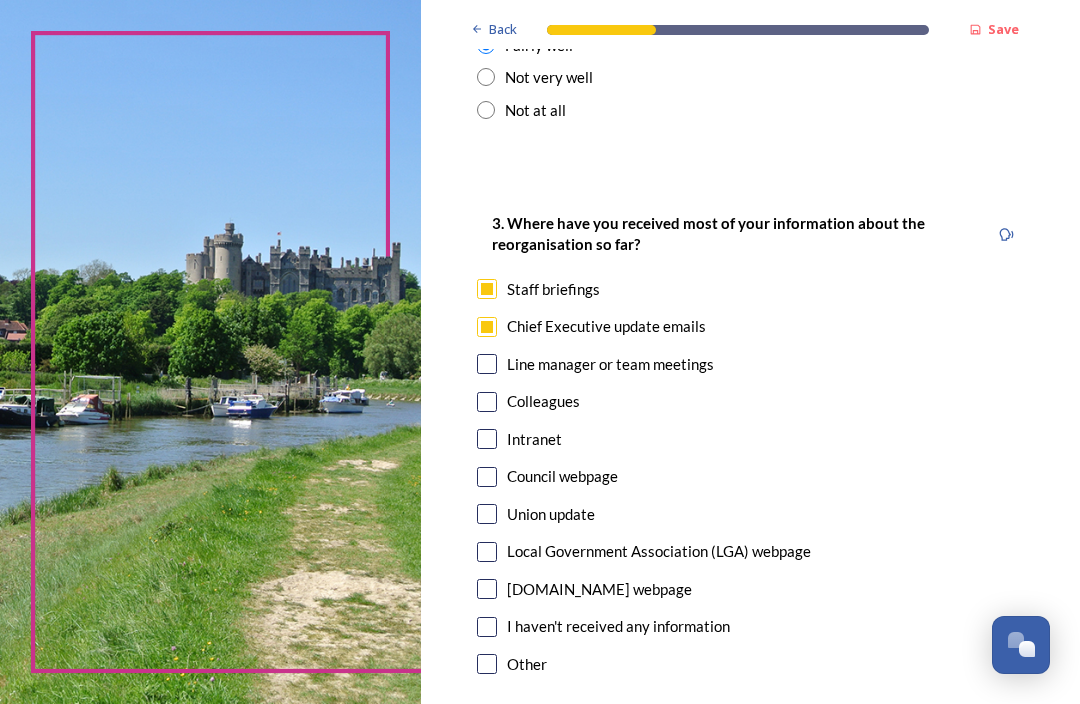 checkbox on "true" 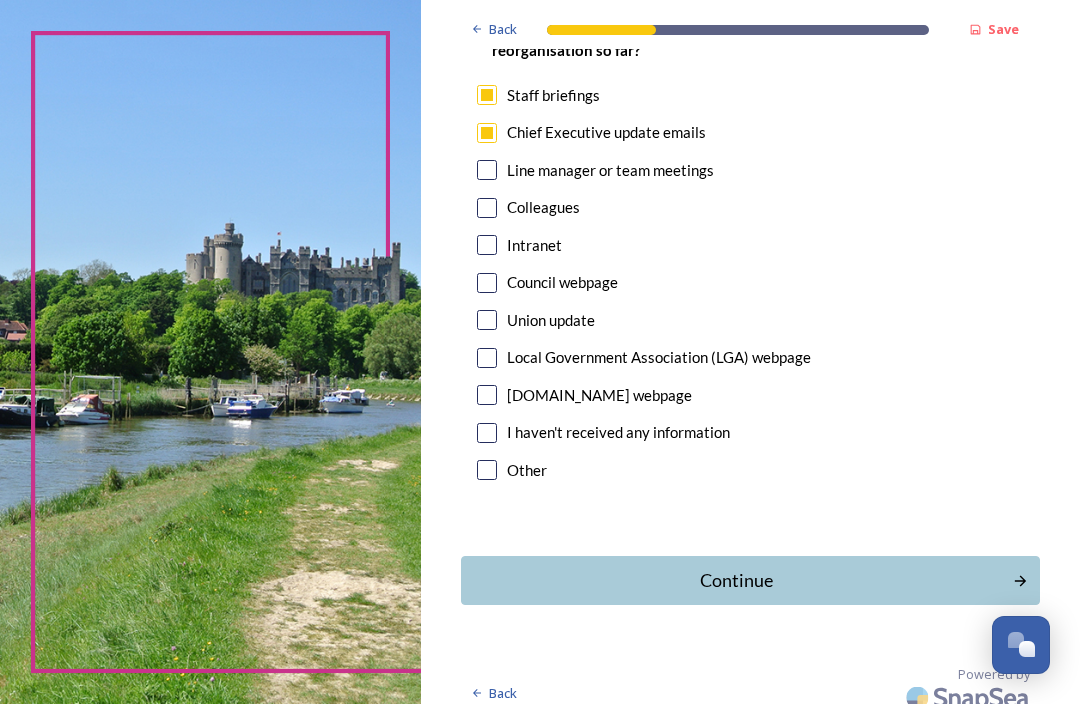 scroll, scrollTop: 1150, scrollLeft: 0, axis: vertical 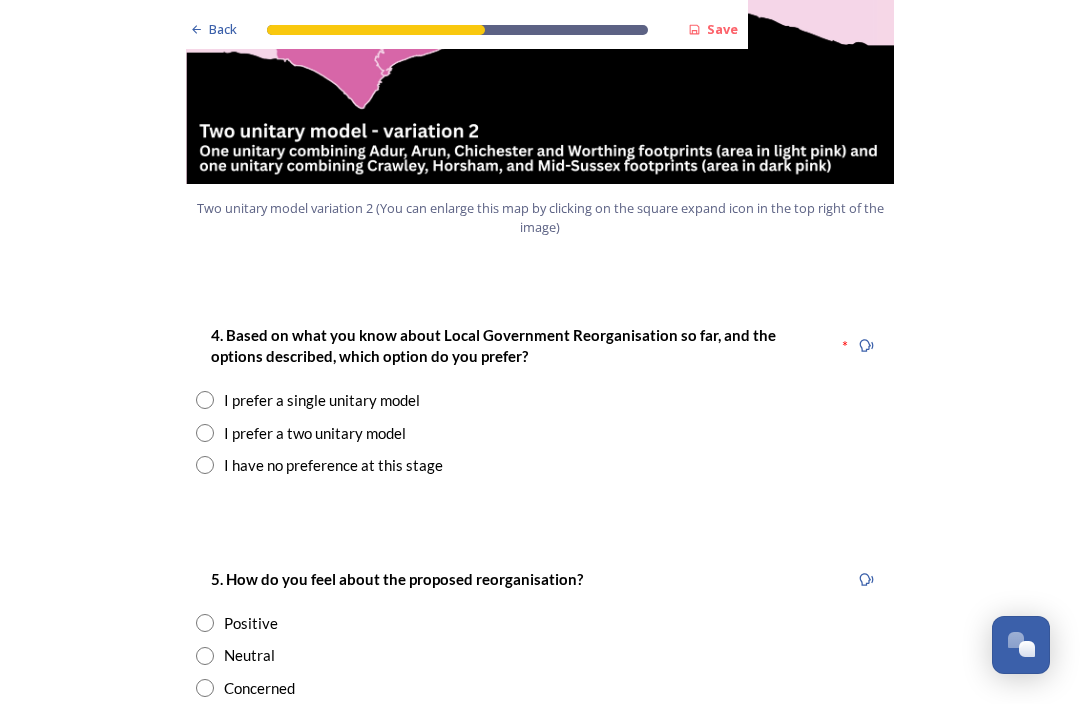 click on "I prefer a two unitary model" at bounding box center [315, 433] 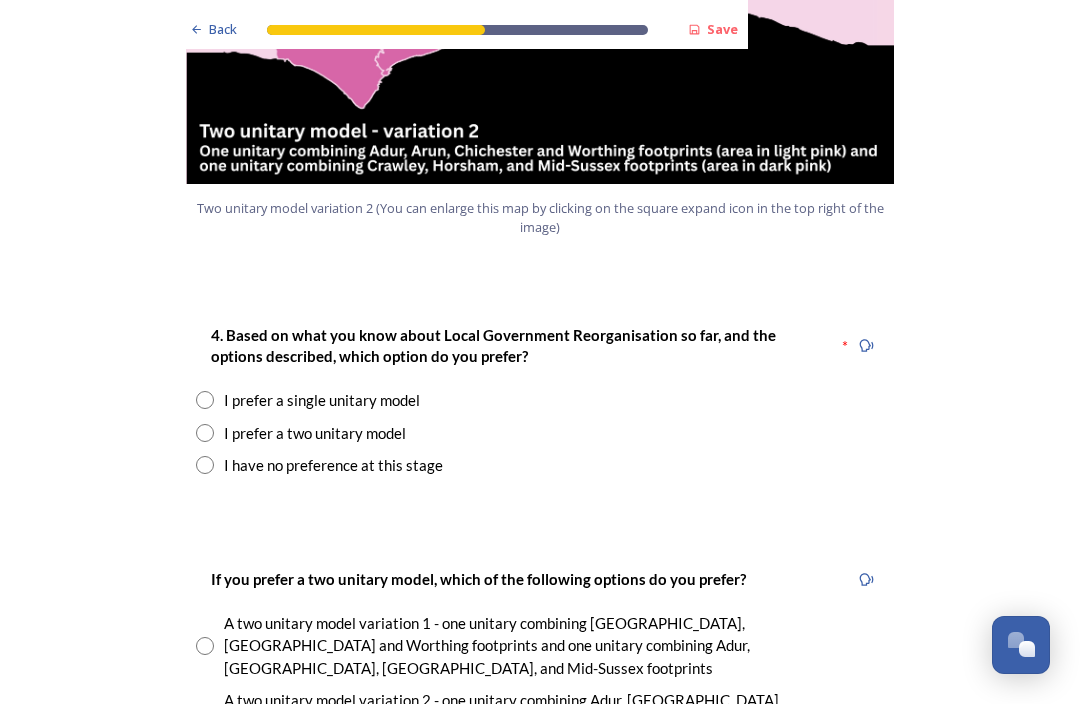 radio on "true" 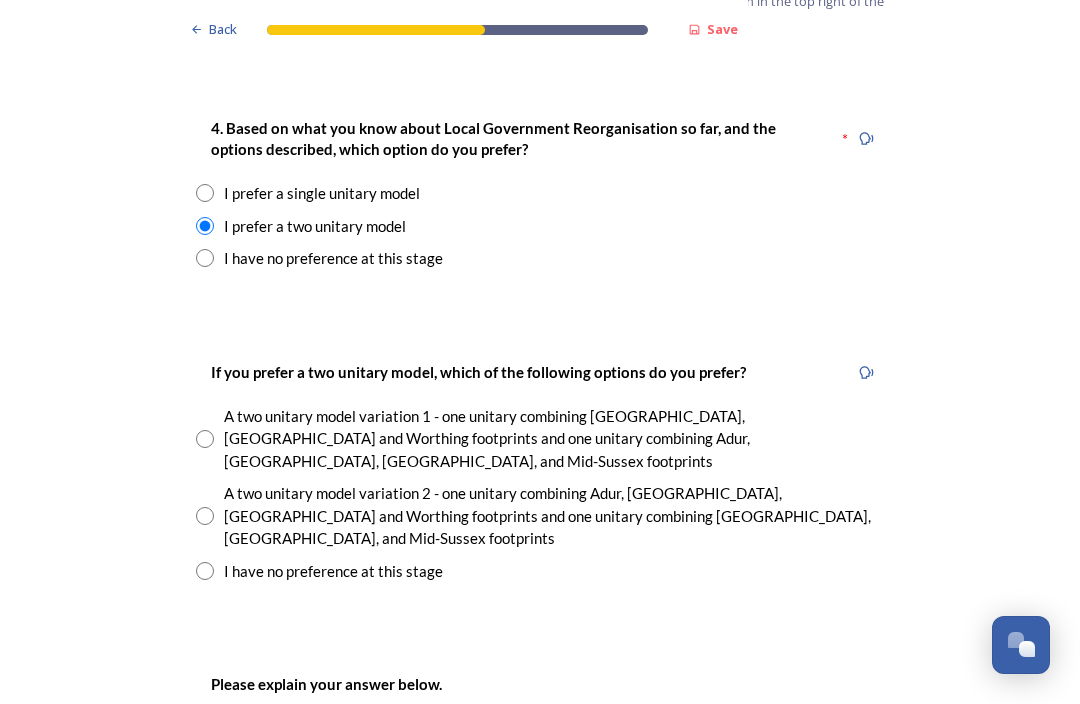 scroll, scrollTop: 2682, scrollLeft: 0, axis: vertical 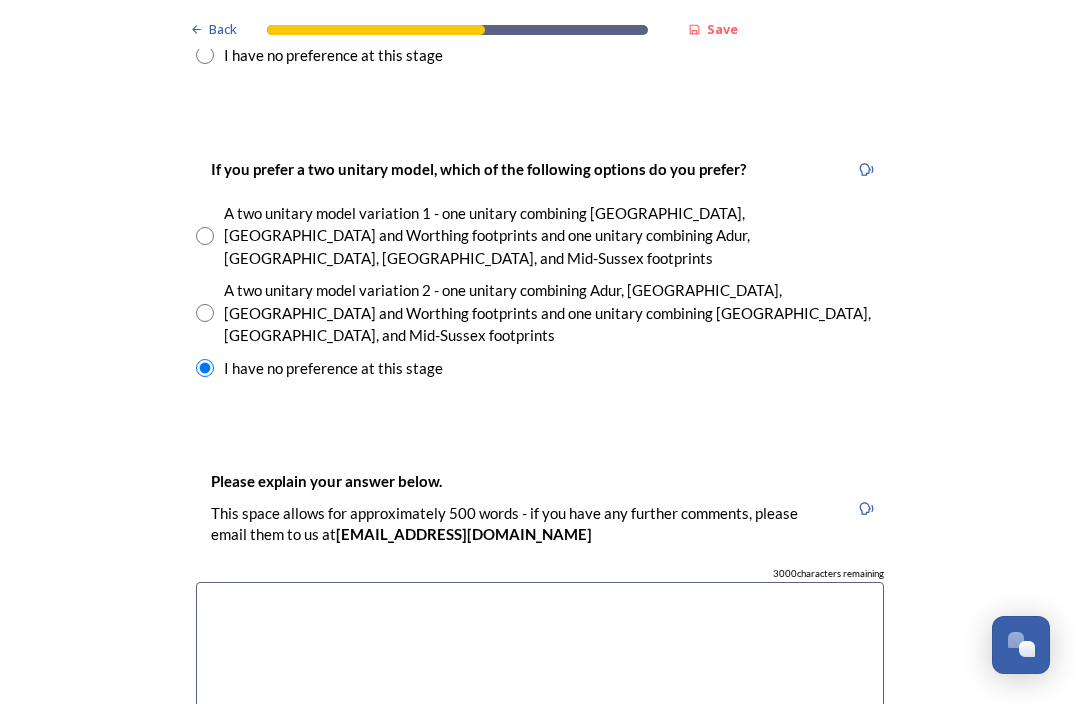 click at bounding box center [540, 694] 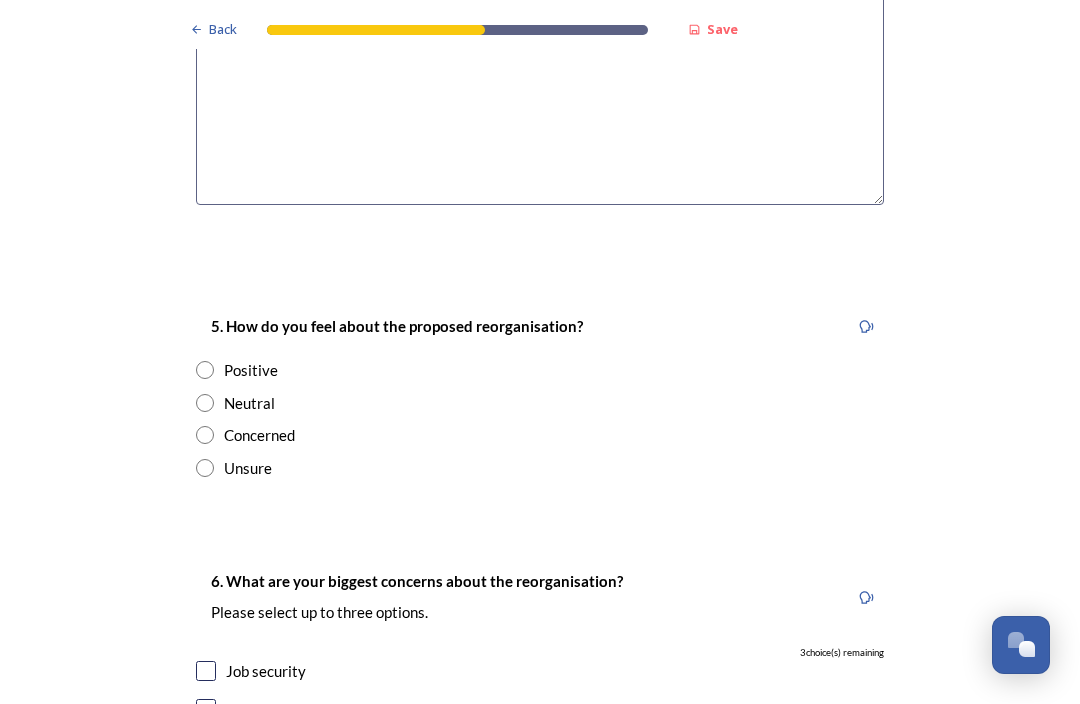 scroll, scrollTop: 3486, scrollLeft: 0, axis: vertical 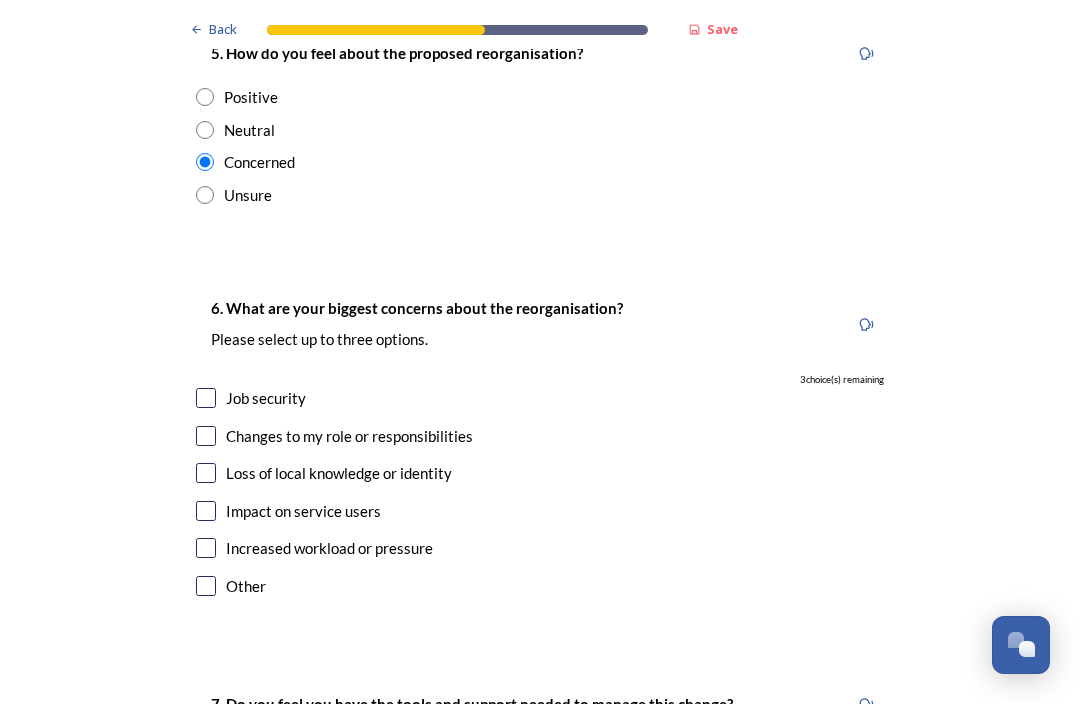 click at bounding box center [206, 473] 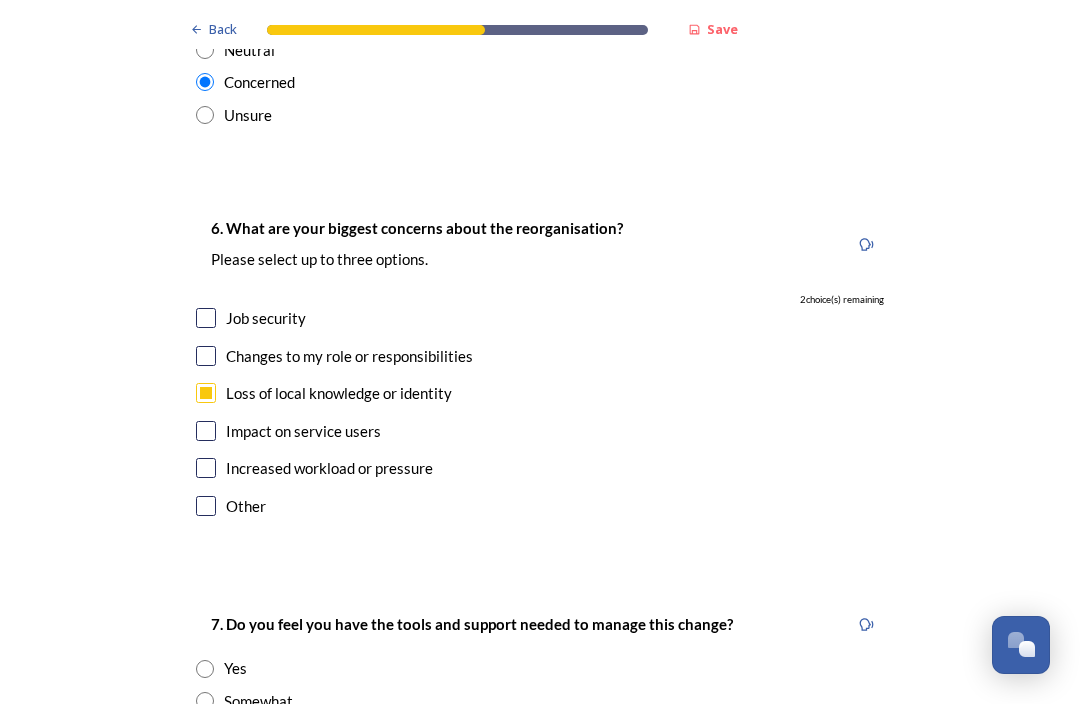 scroll, scrollTop: 3840, scrollLeft: 0, axis: vertical 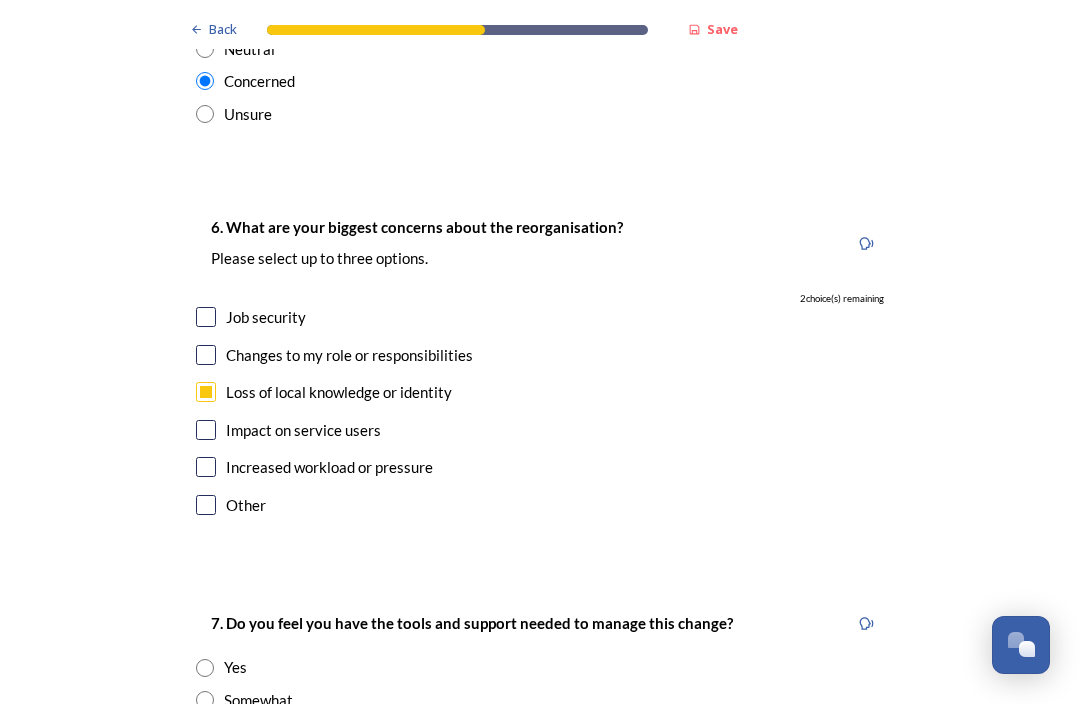 click at bounding box center [206, 430] 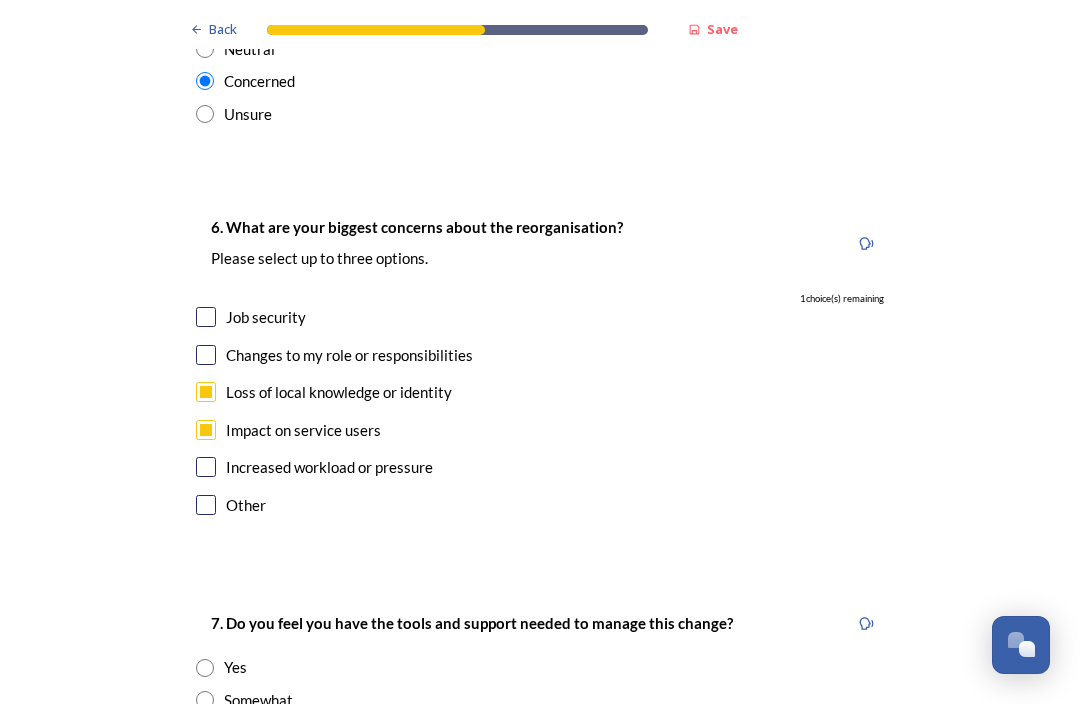 click at bounding box center [206, 467] 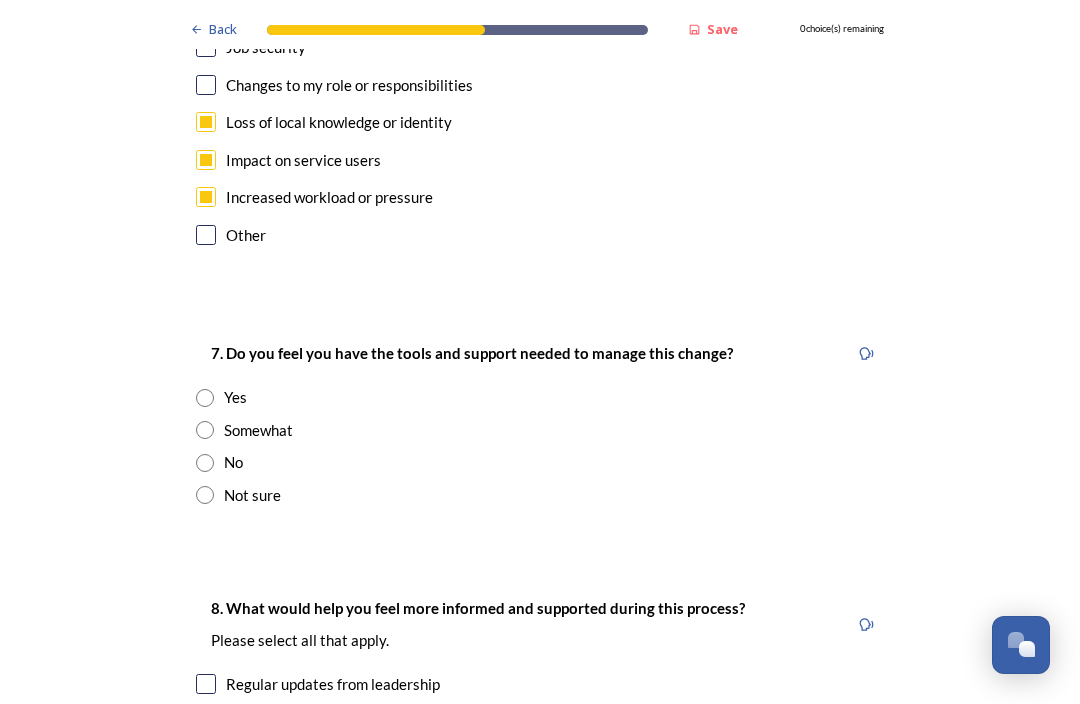 scroll, scrollTop: 4110, scrollLeft: 0, axis: vertical 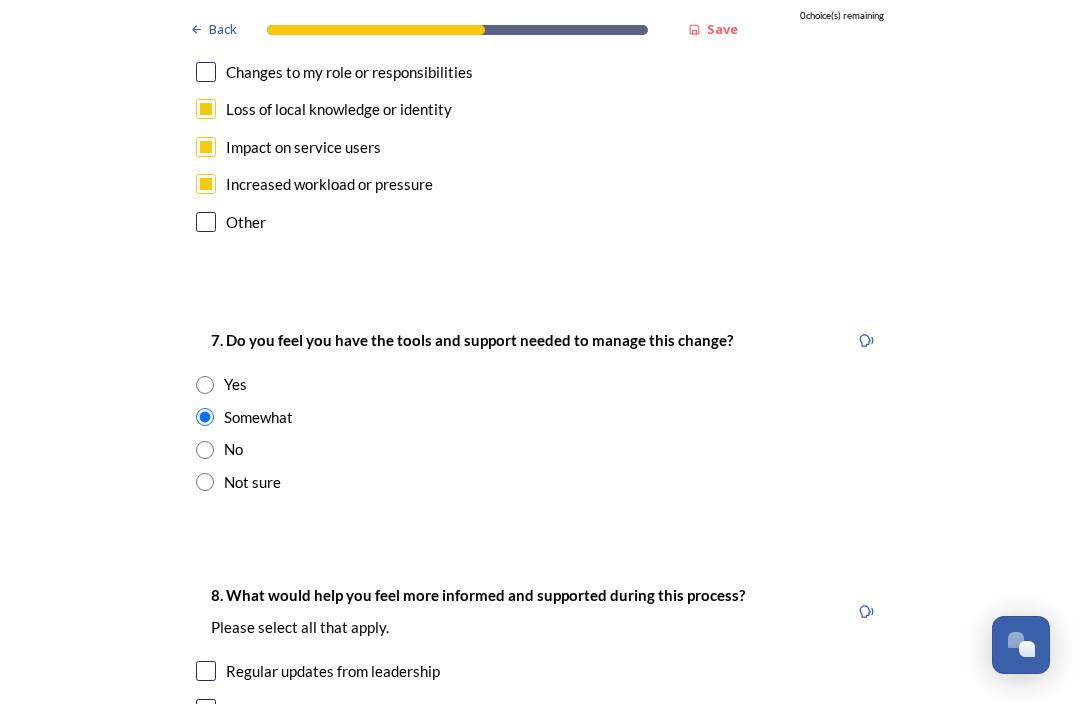 click at bounding box center [205, 385] 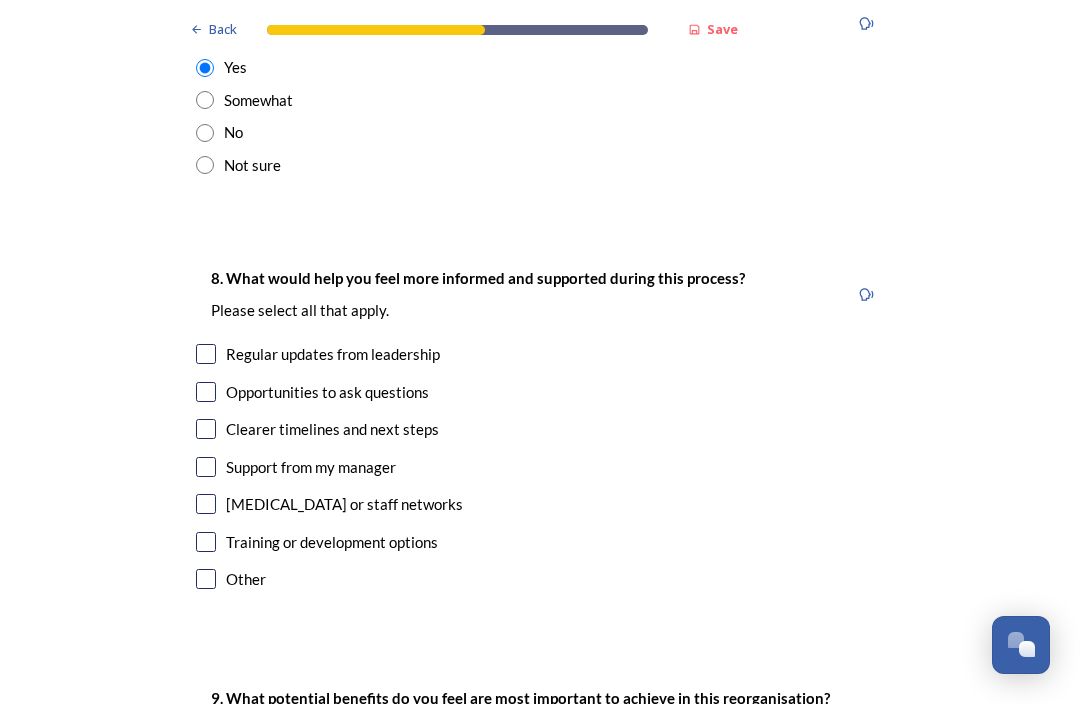 scroll, scrollTop: 4440, scrollLeft: 0, axis: vertical 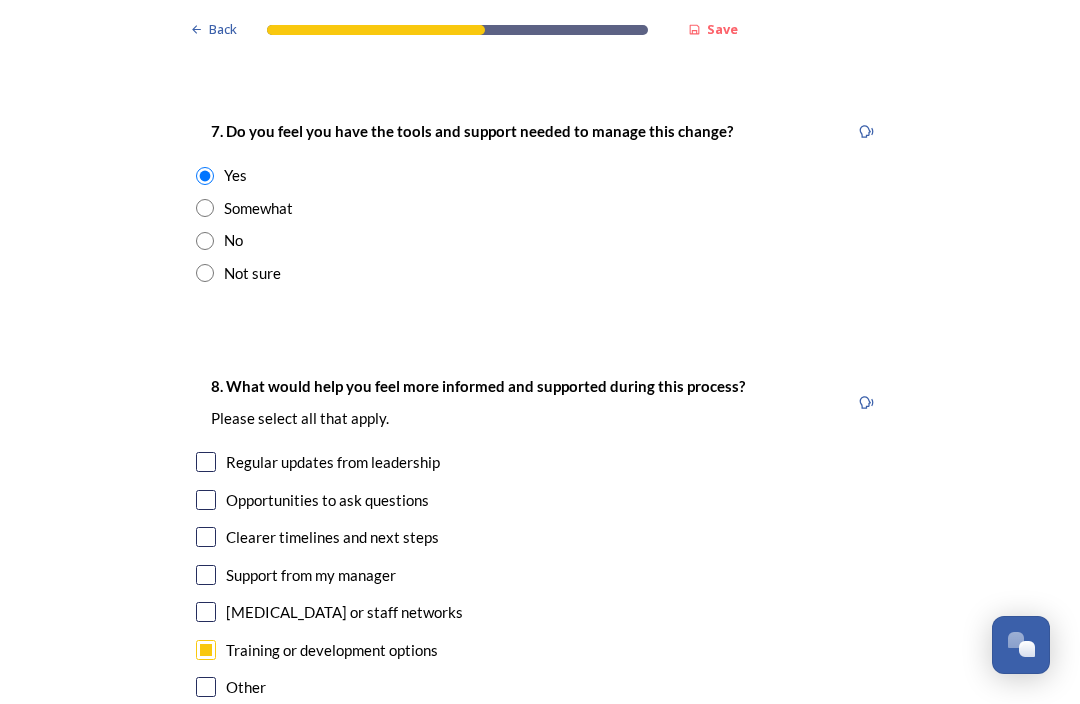 click at bounding box center [206, 462] 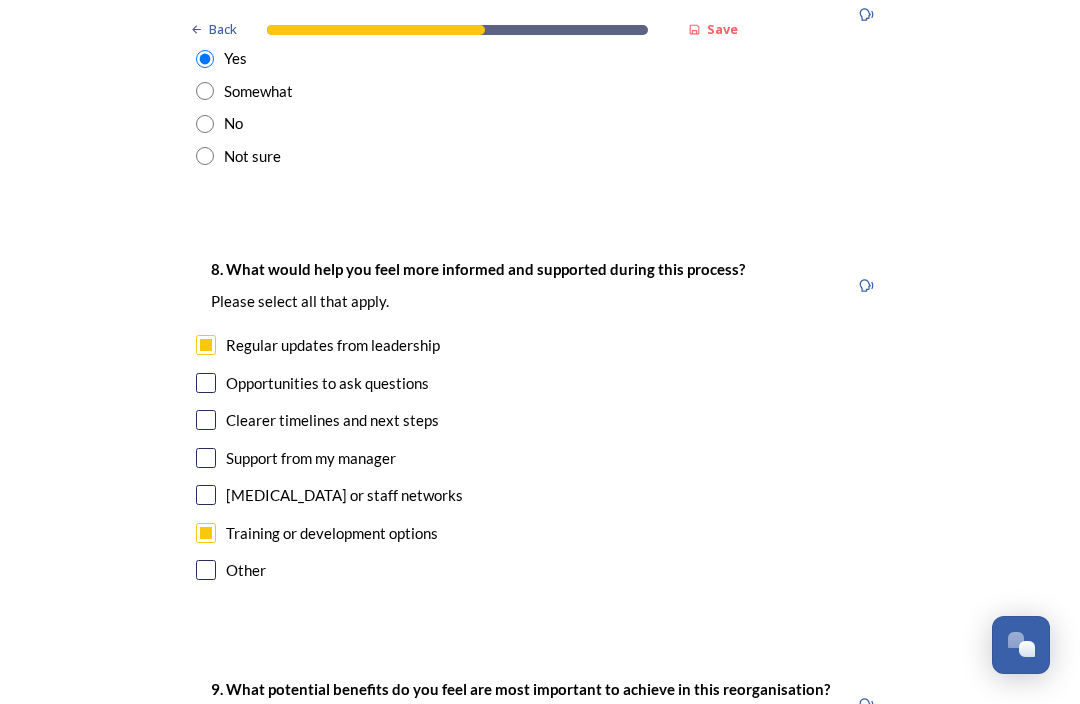 scroll, scrollTop: 4449, scrollLeft: 0, axis: vertical 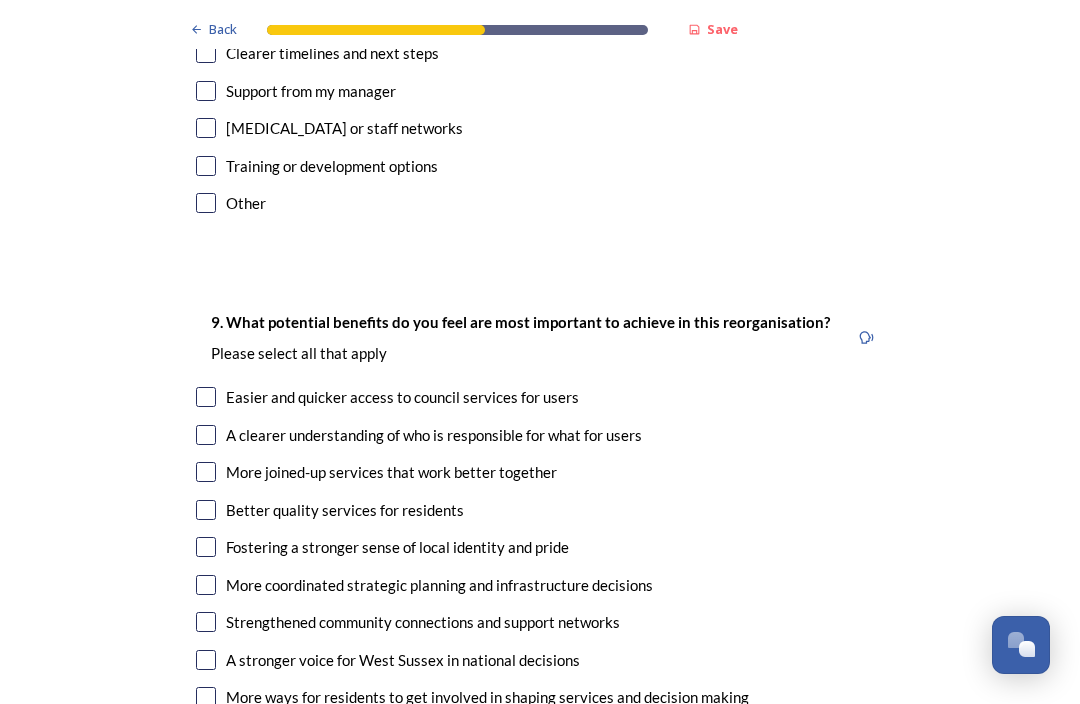 click at bounding box center [206, 435] 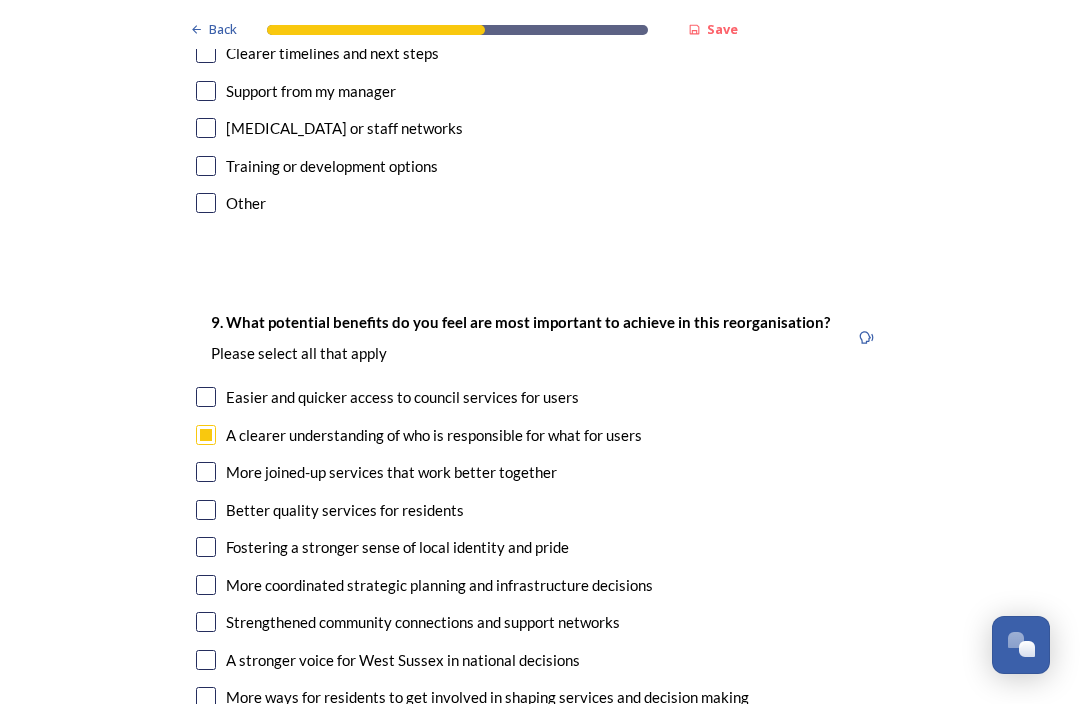 click at bounding box center [206, 472] 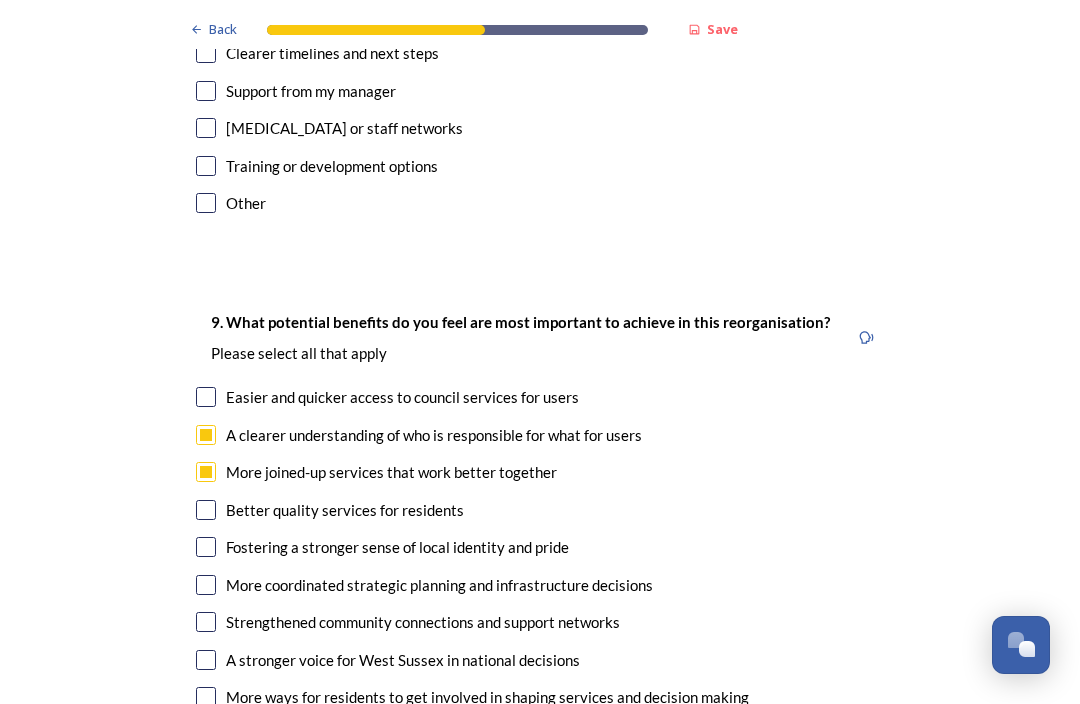 click at bounding box center (206, 510) 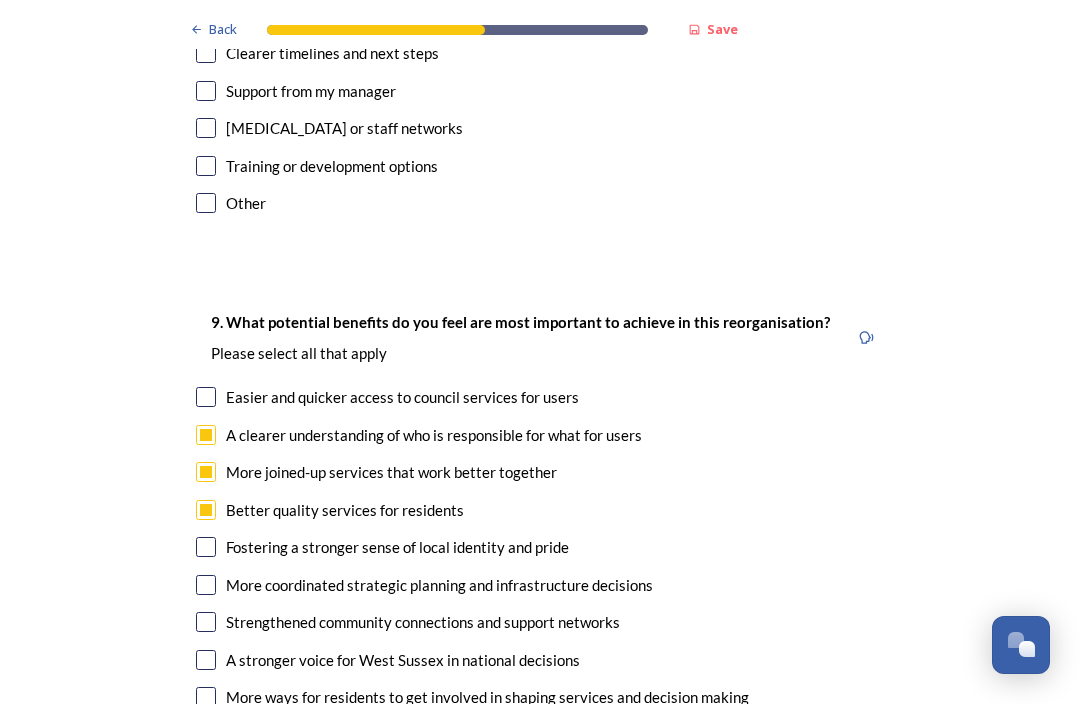 click at bounding box center (206, 585) 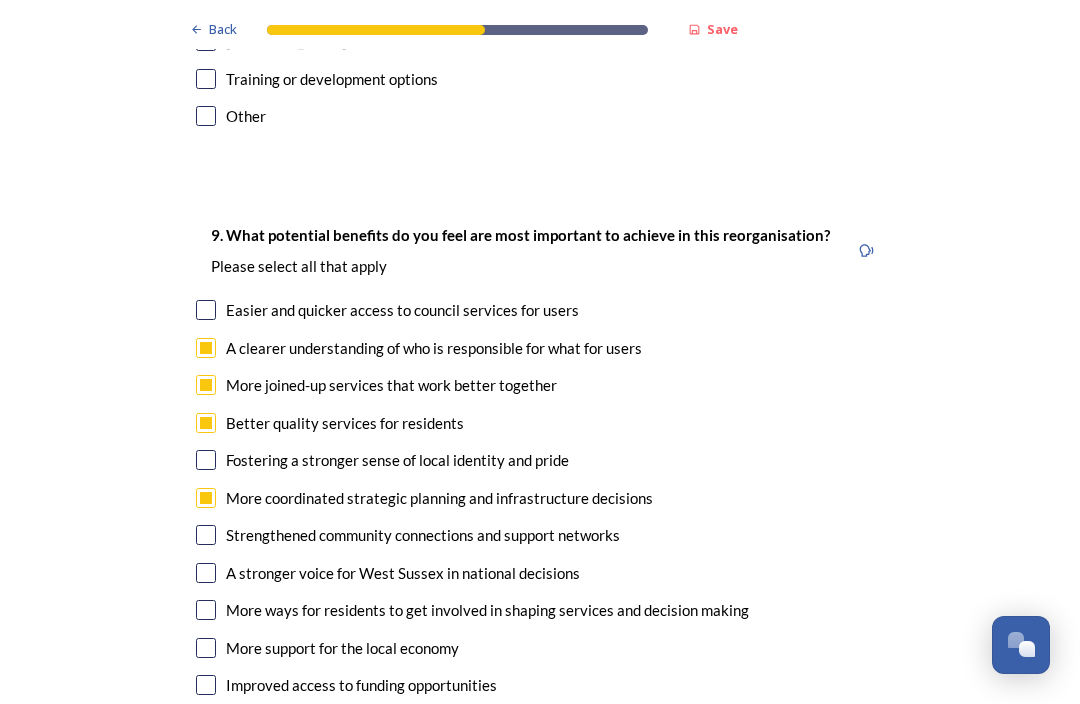 scroll, scrollTop: 4906, scrollLeft: 0, axis: vertical 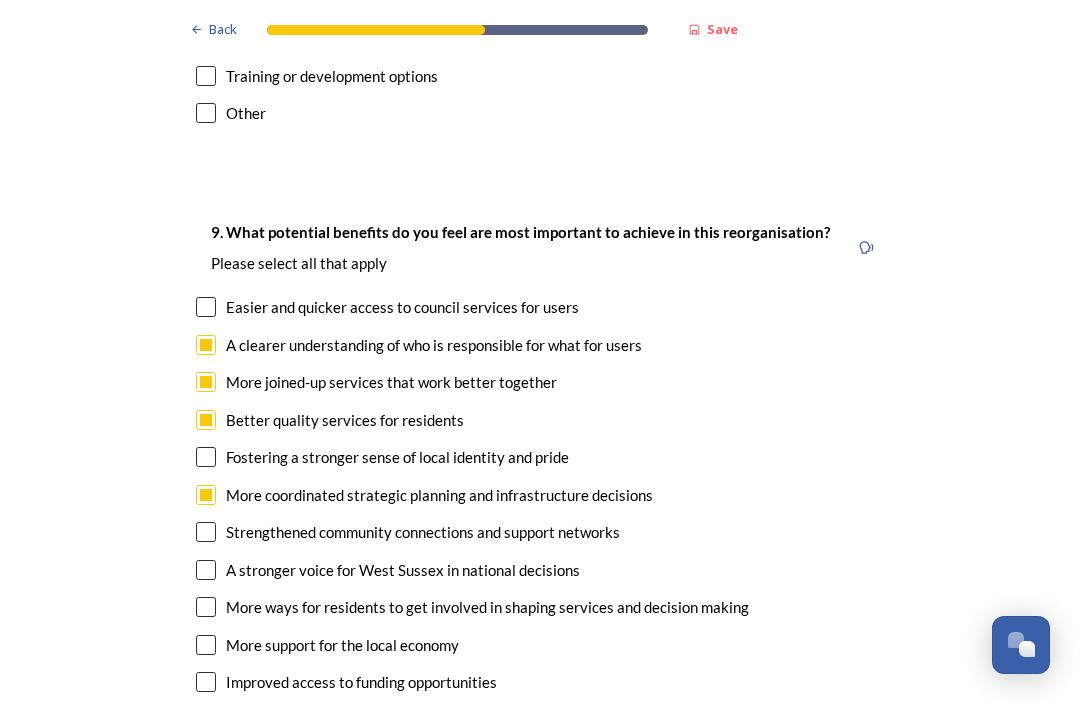 click on "9. What potential benefits do you feel are most important to achieve in this reorganisation? ﻿Please select all that apply Easier and quicker access to council services for users A clearer understanding of who is responsible for what for users More joined-up services that work better together Better quality services for residents Fostering a stronger sense of local identity and pride More coordinated strategic planning and infrastructure decisions  Strengthened community connections and support networks A stronger voice for [GEOGRAPHIC_DATA] in national decisions More ways for residents to get involved in shaping services and decision making More support for the local economy Improved access to funding opportunities Other" at bounding box center (540, 478) 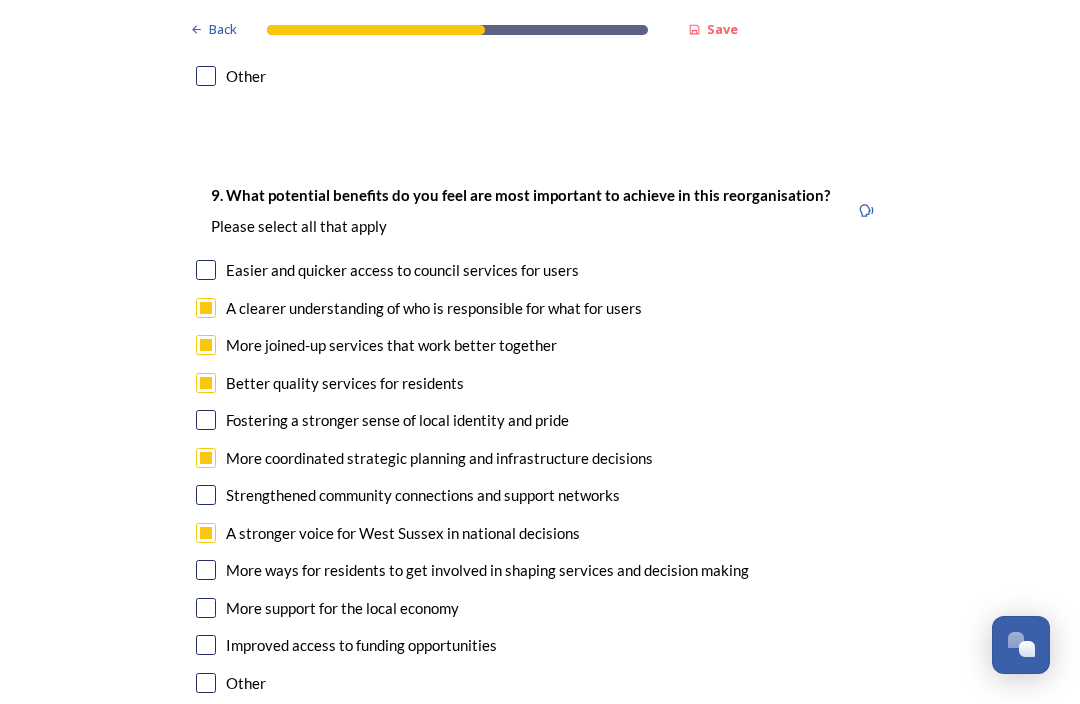 scroll, scrollTop: 4944, scrollLeft: 0, axis: vertical 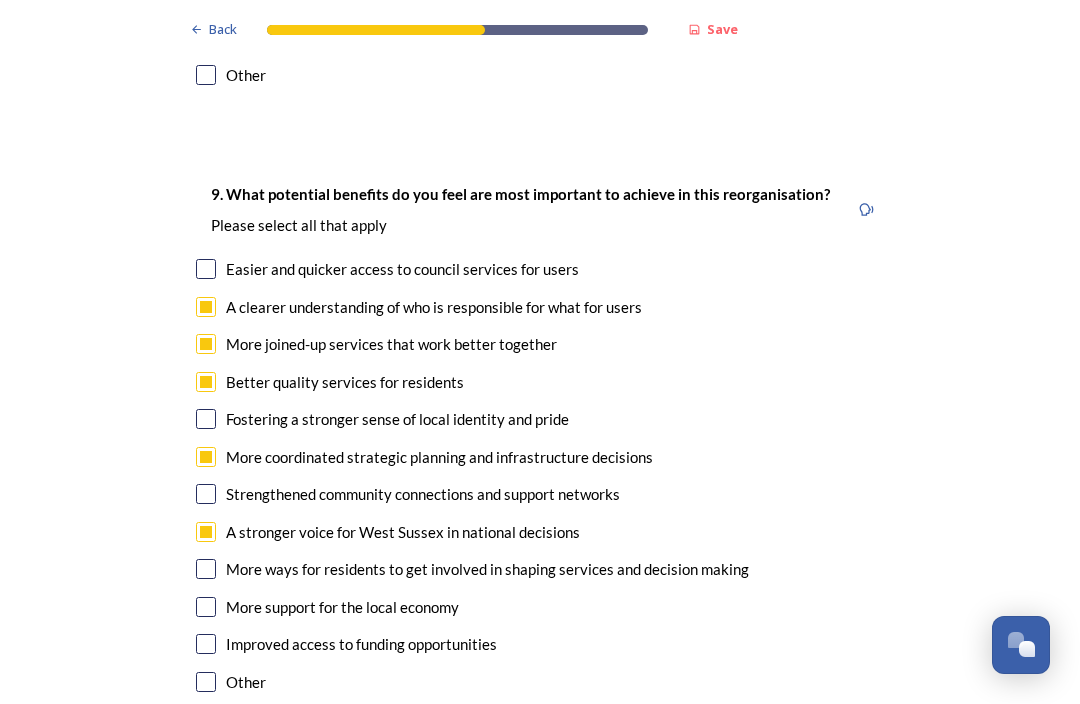click at bounding box center [206, 607] 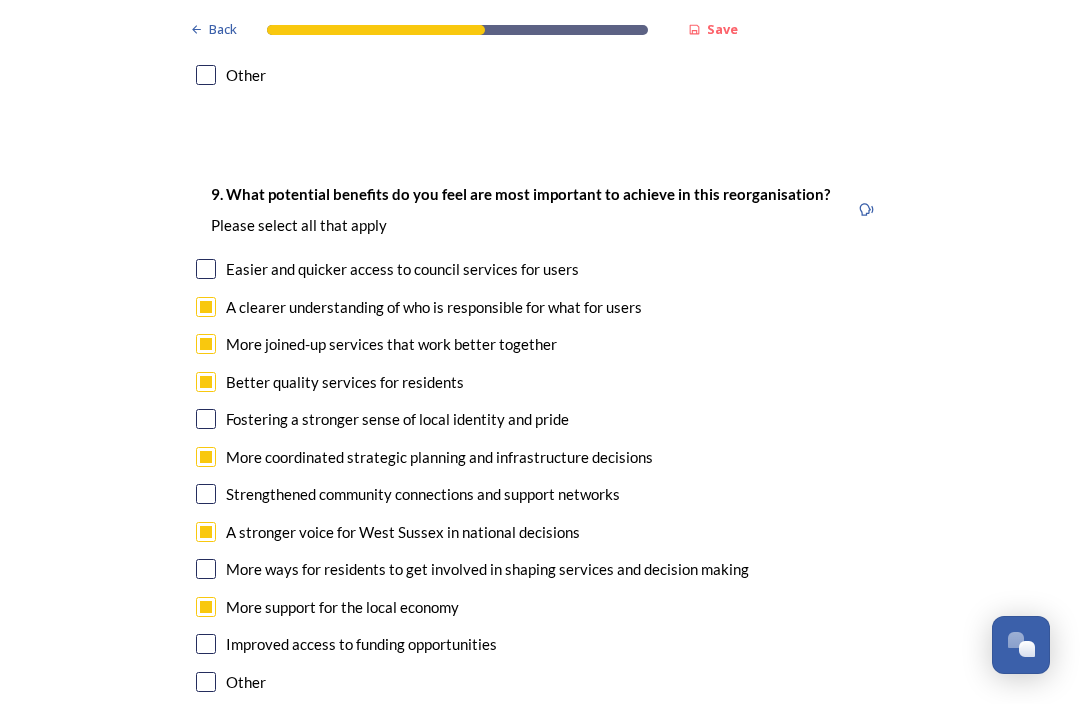 click on "Improved access to funding opportunities" at bounding box center [361, 644] 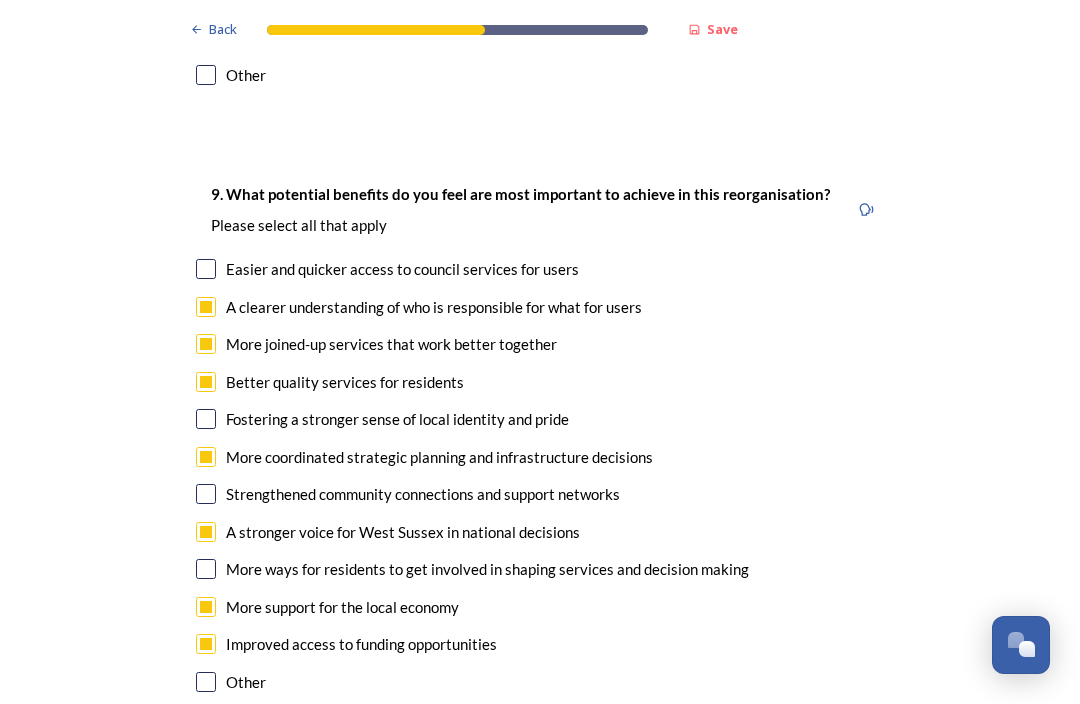 checkbox on "true" 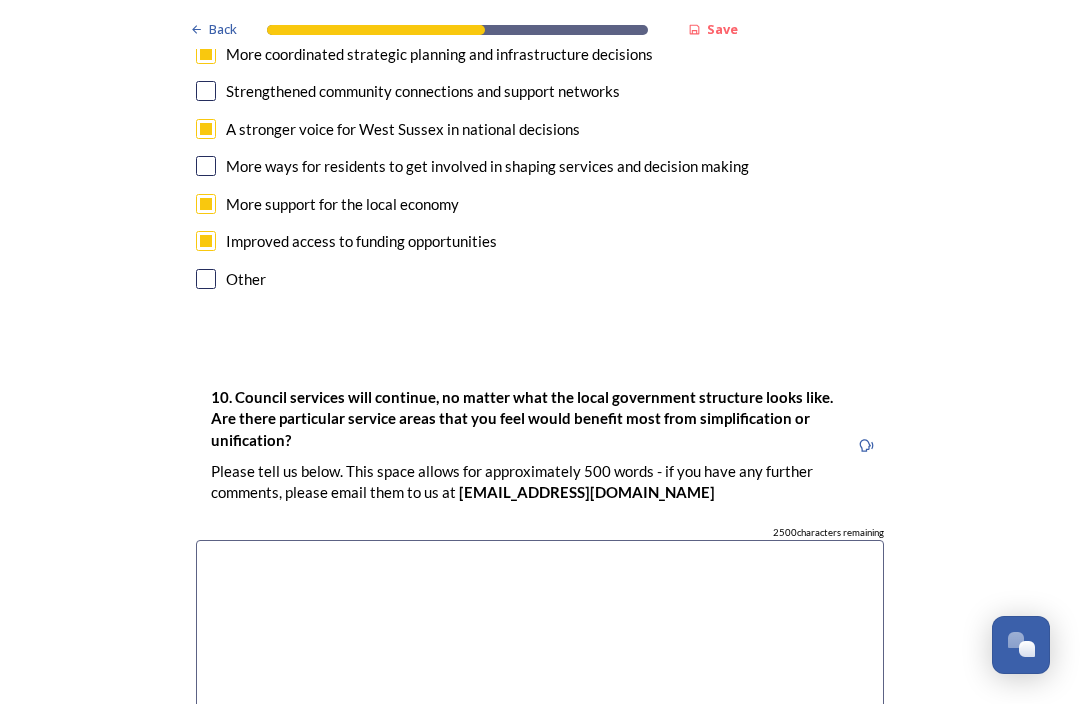 scroll, scrollTop: 5348, scrollLeft: 0, axis: vertical 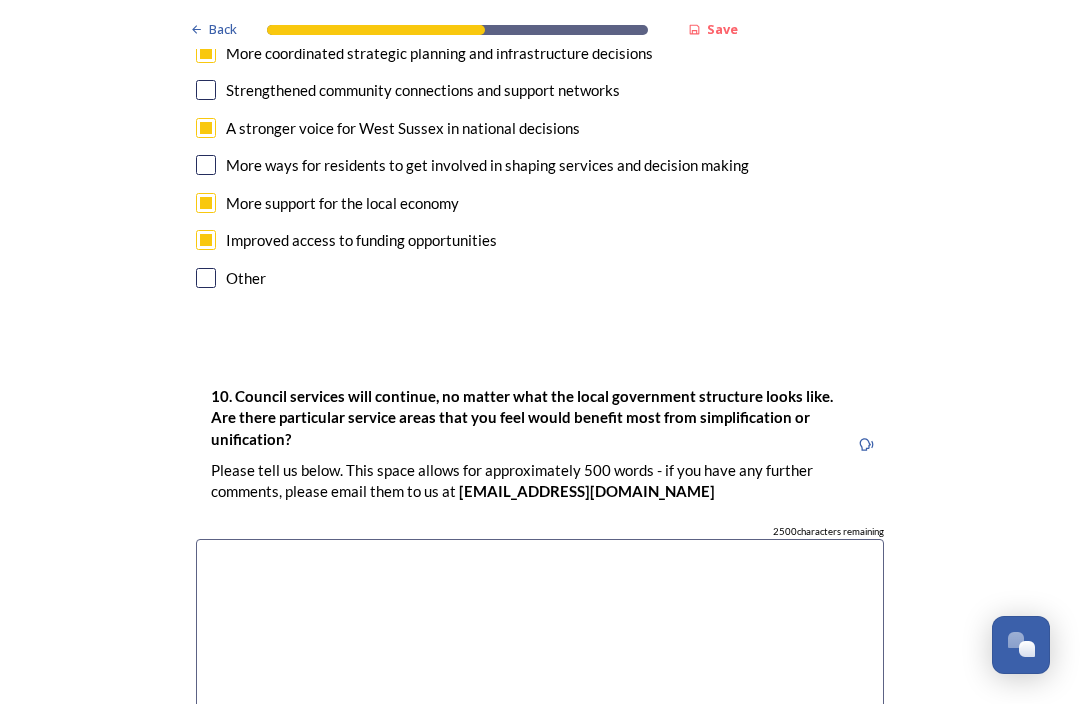 click at bounding box center [540, 651] 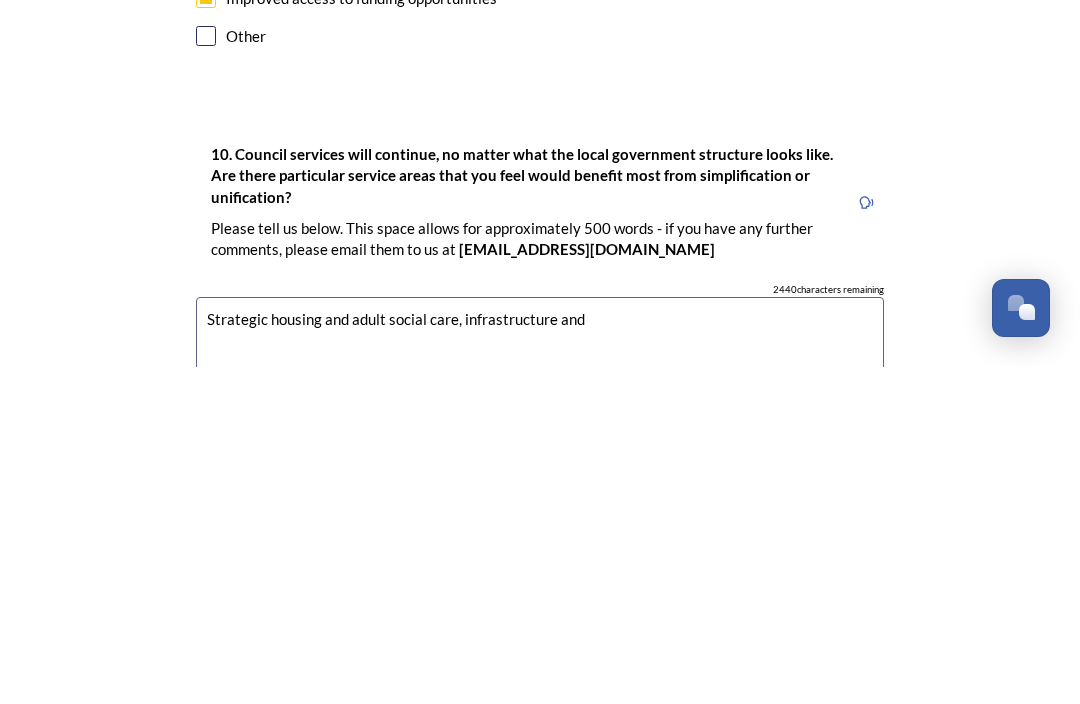 scroll, scrollTop: 5253, scrollLeft: 0, axis: vertical 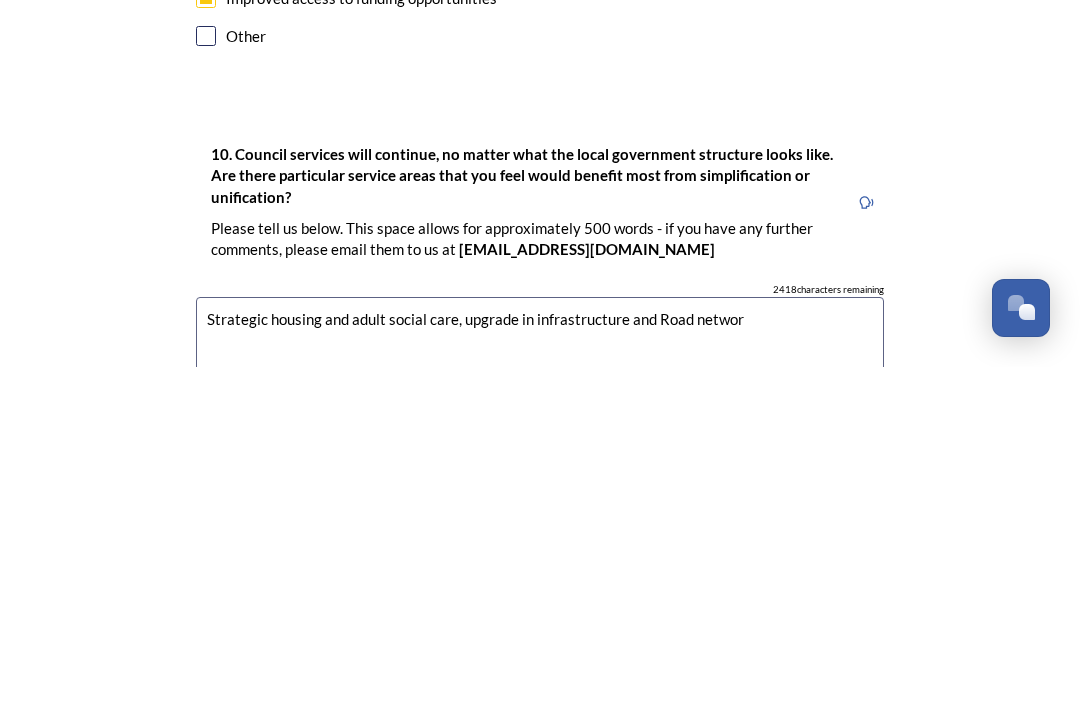 type on "Strategic housing and adult social care, upgrade in infrastructure and Road network" 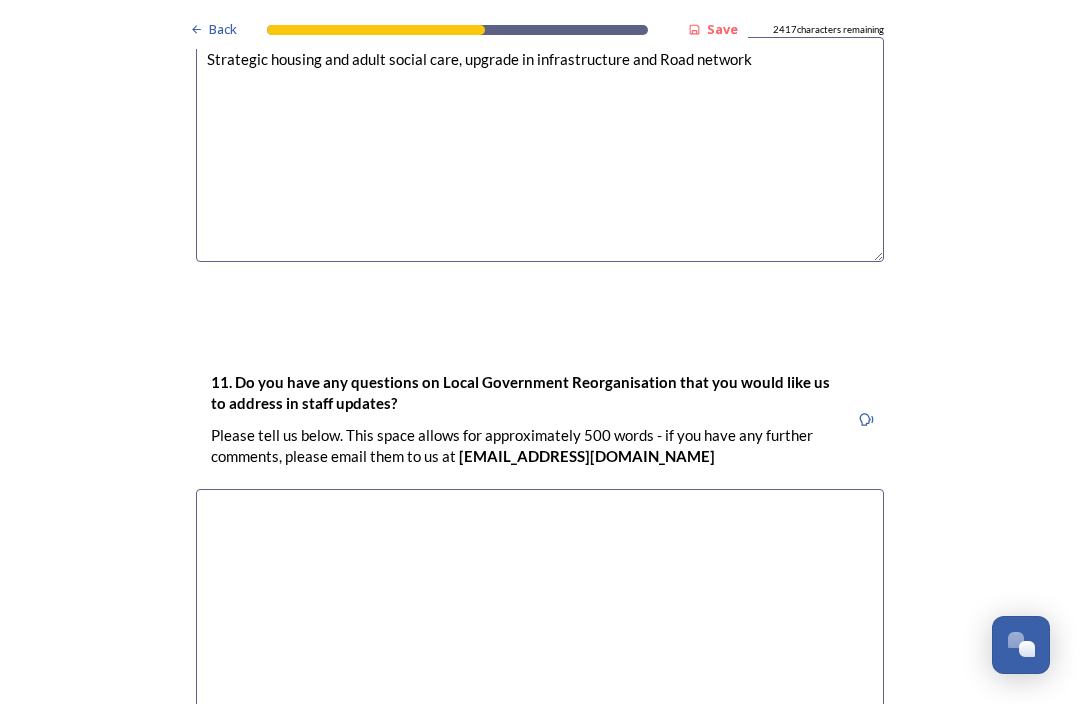 scroll, scrollTop: 5856, scrollLeft: 0, axis: vertical 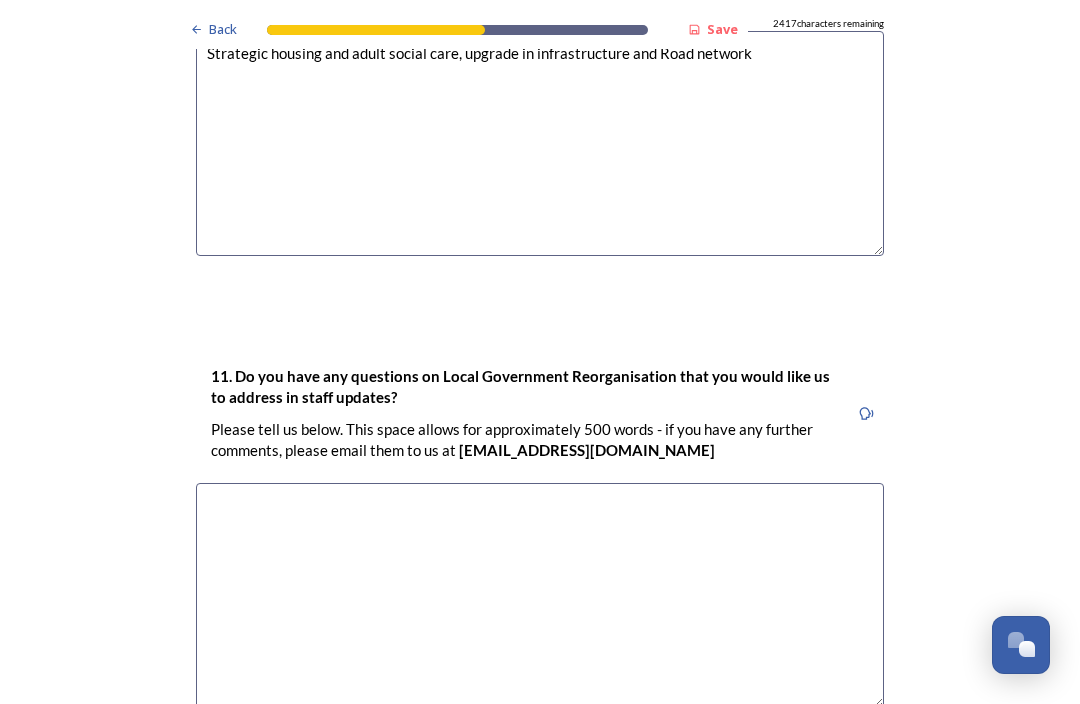 click on "Continue" at bounding box center (526, 821) 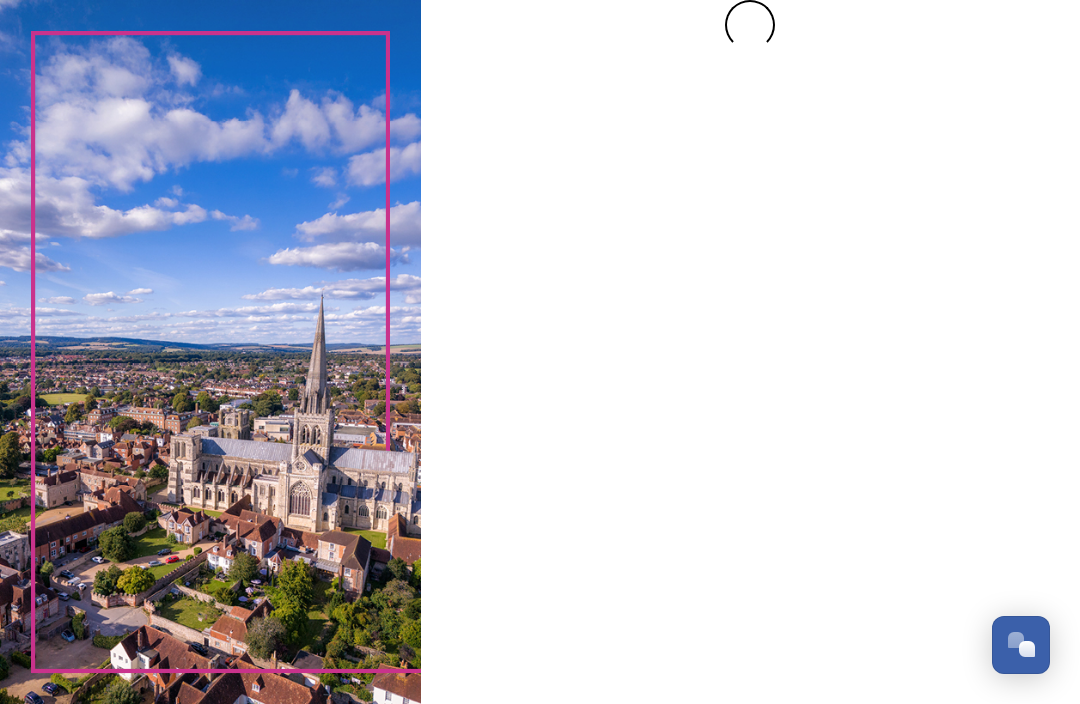 scroll, scrollTop: 0, scrollLeft: 0, axis: both 